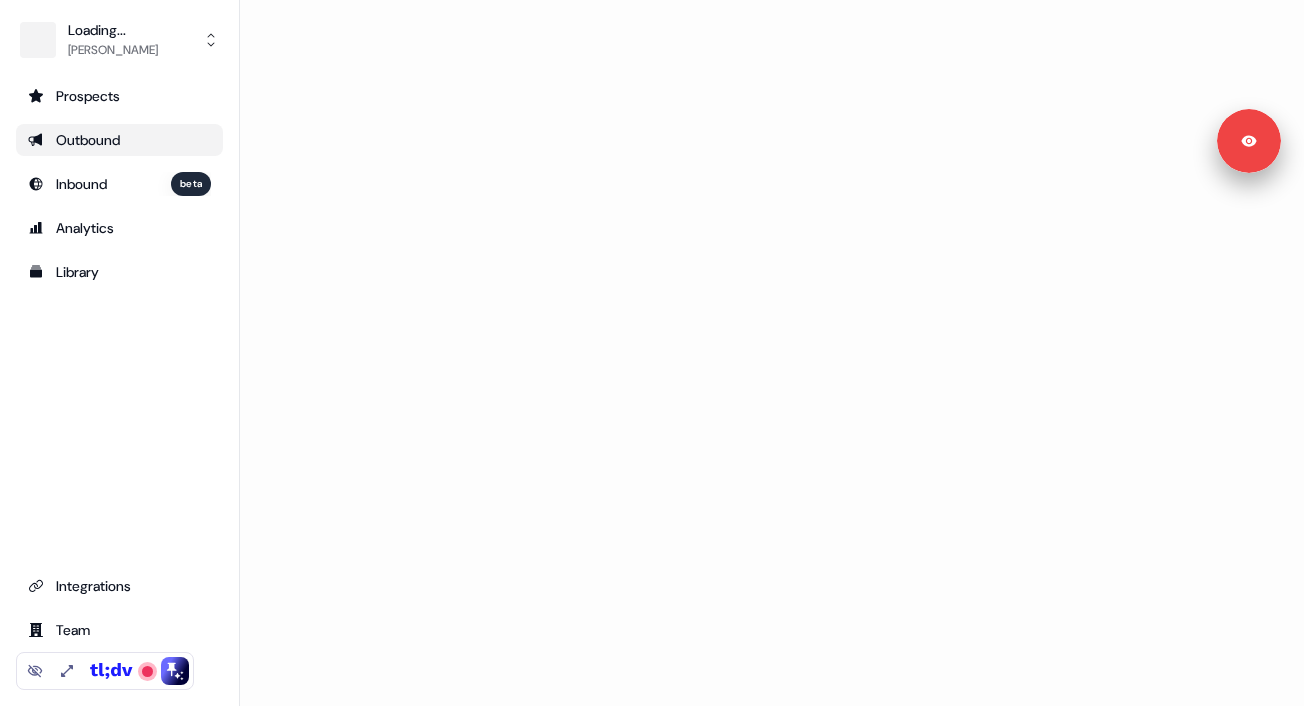 scroll, scrollTop: 0, scrollLeft: 0, axis: both 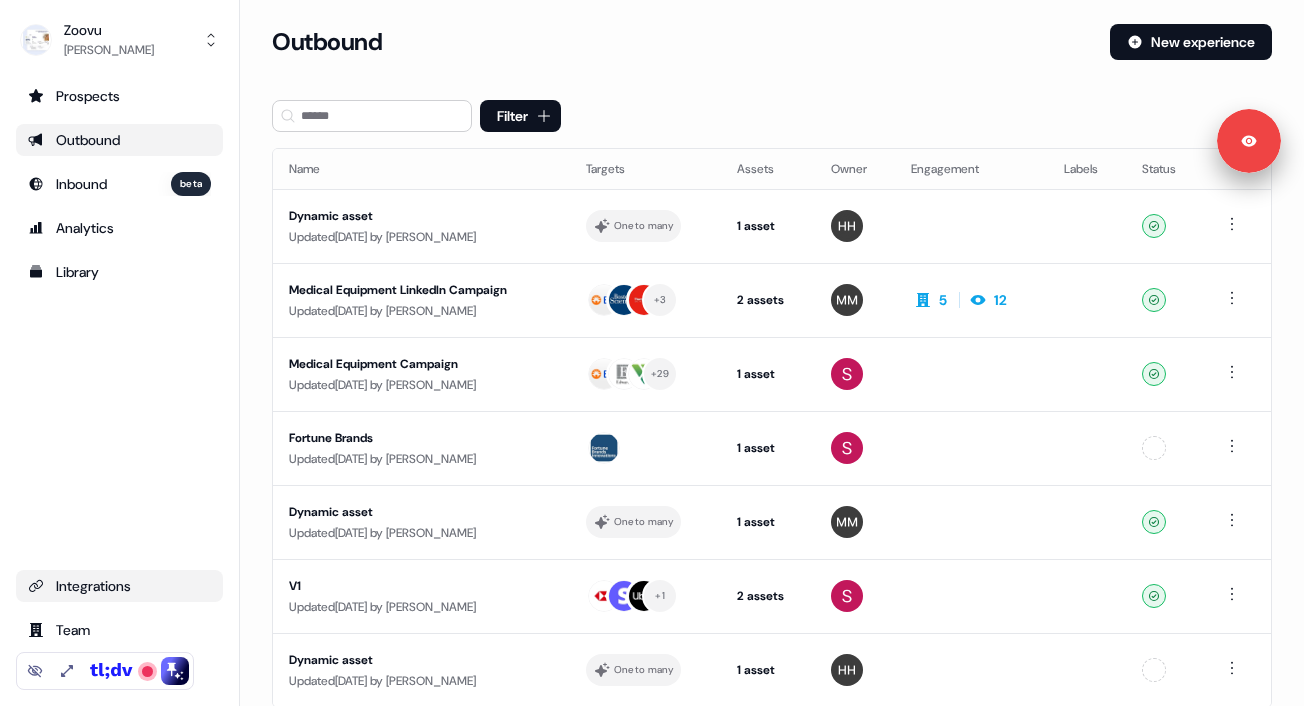 click on "Integrations" at bounding box center [119, 586] 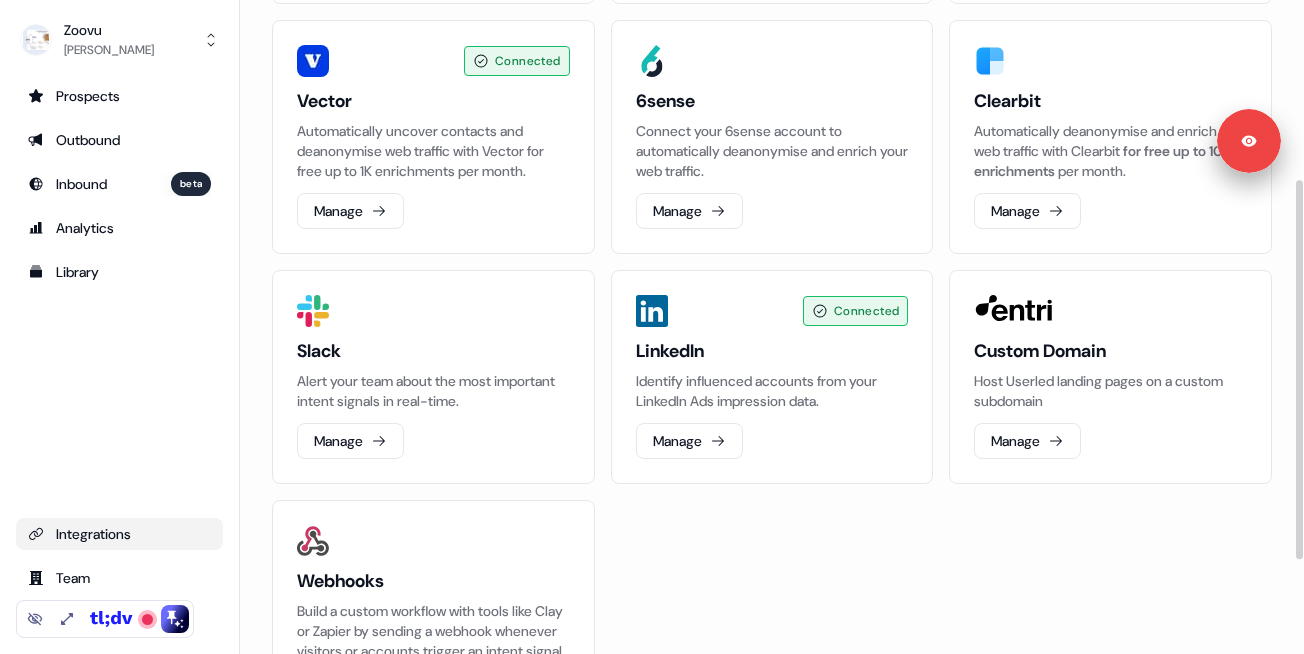 scroll, scrollTop: 309, scrollLeft: 0, axis: vertical 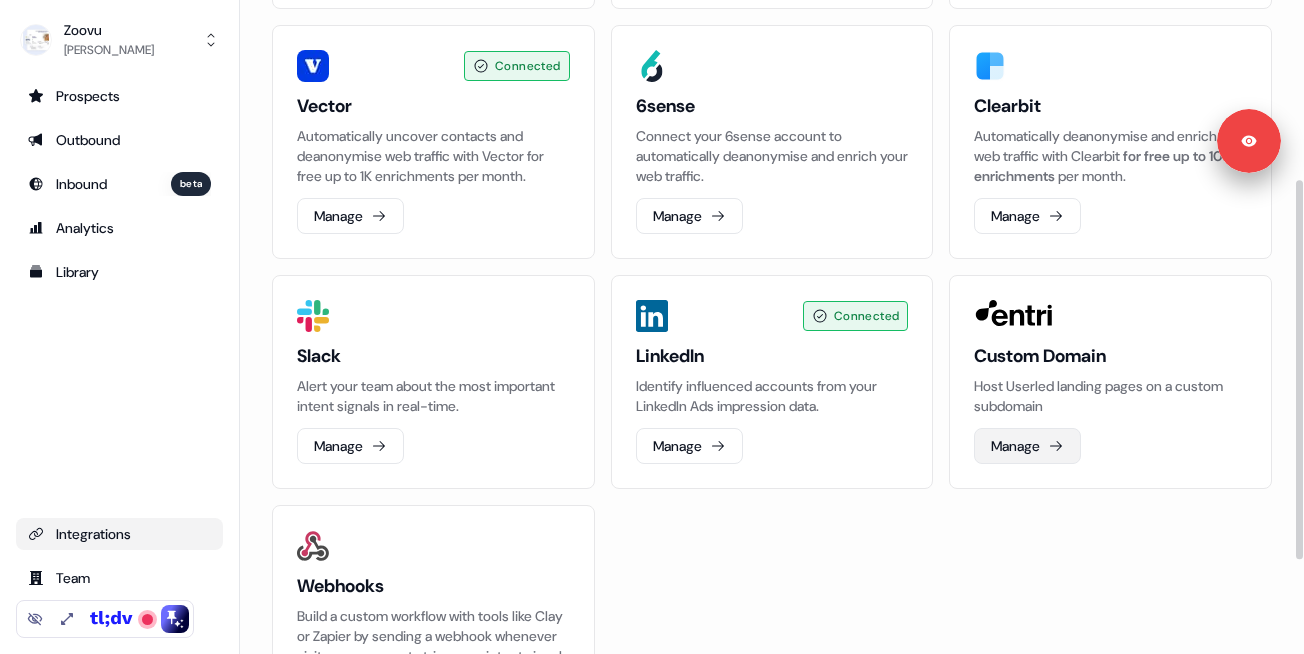 click on "Manage" at bounding box center [1027, 446] 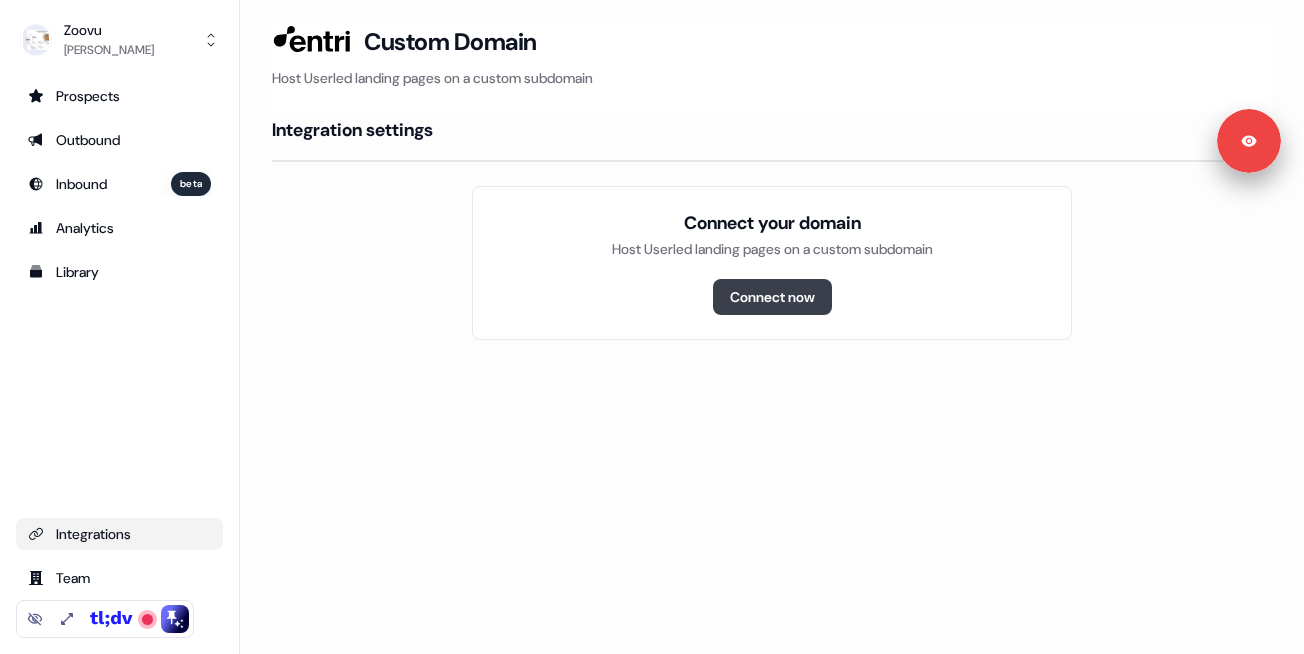 click on "Connect now" at bounding box center (772, 297) 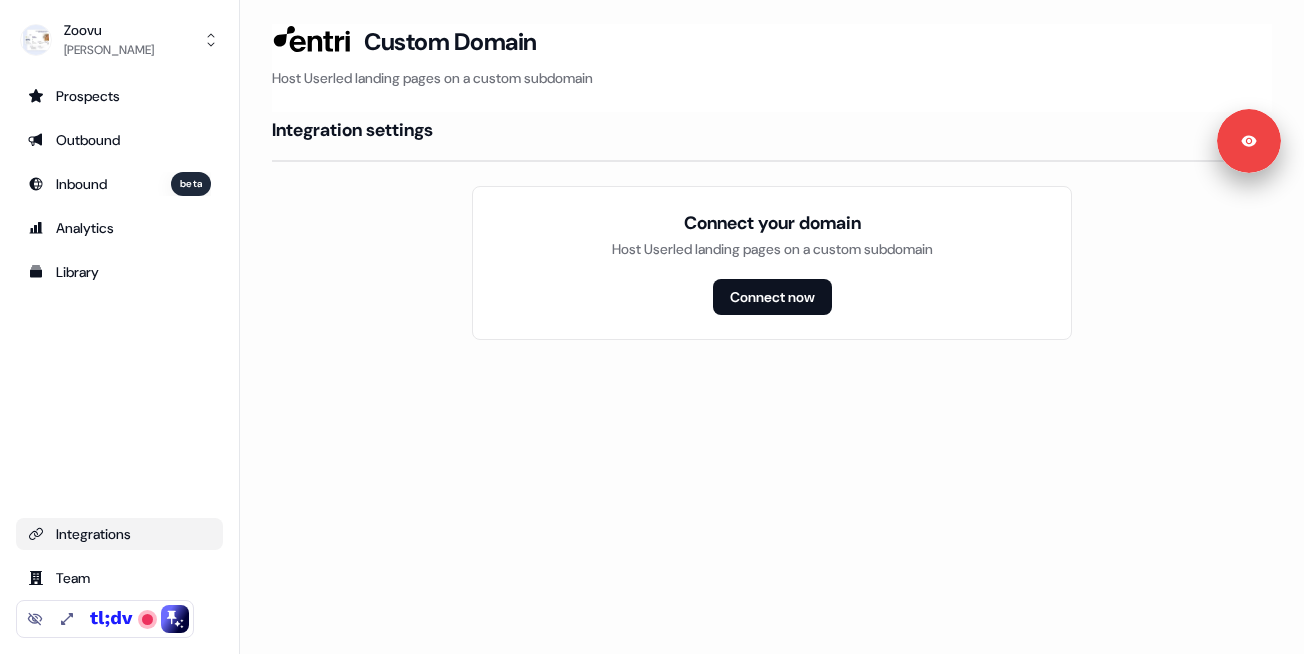 click on "Host Userled landing pages on a custom subdomain" at bounding box center [772, 78] 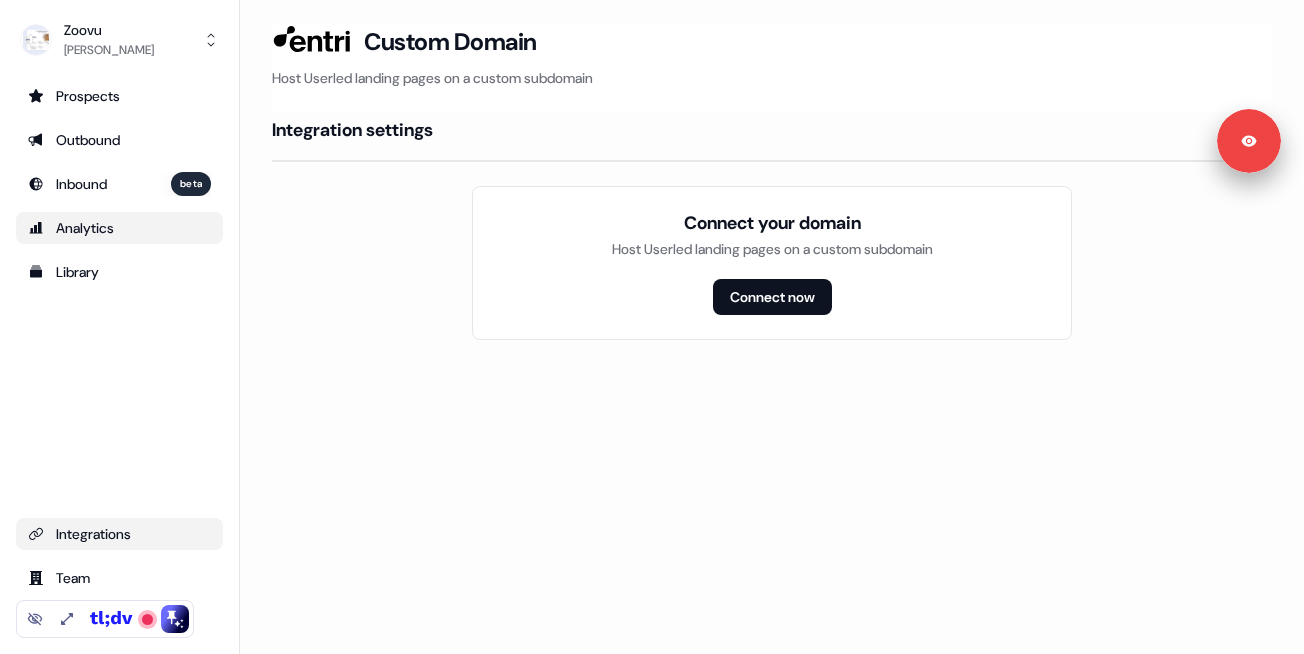 click on "Analytics" at bounding box center [119, 228] 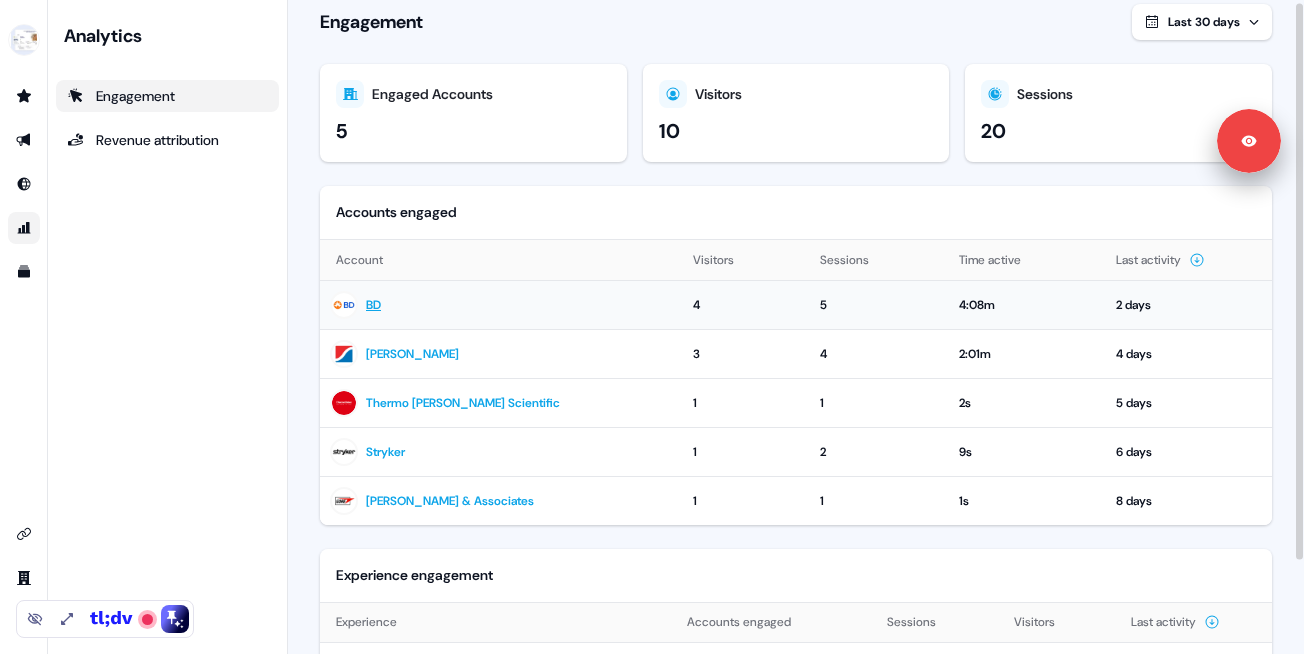 scroll, scrollTop: 0, scrollLeft: 0, axis: both 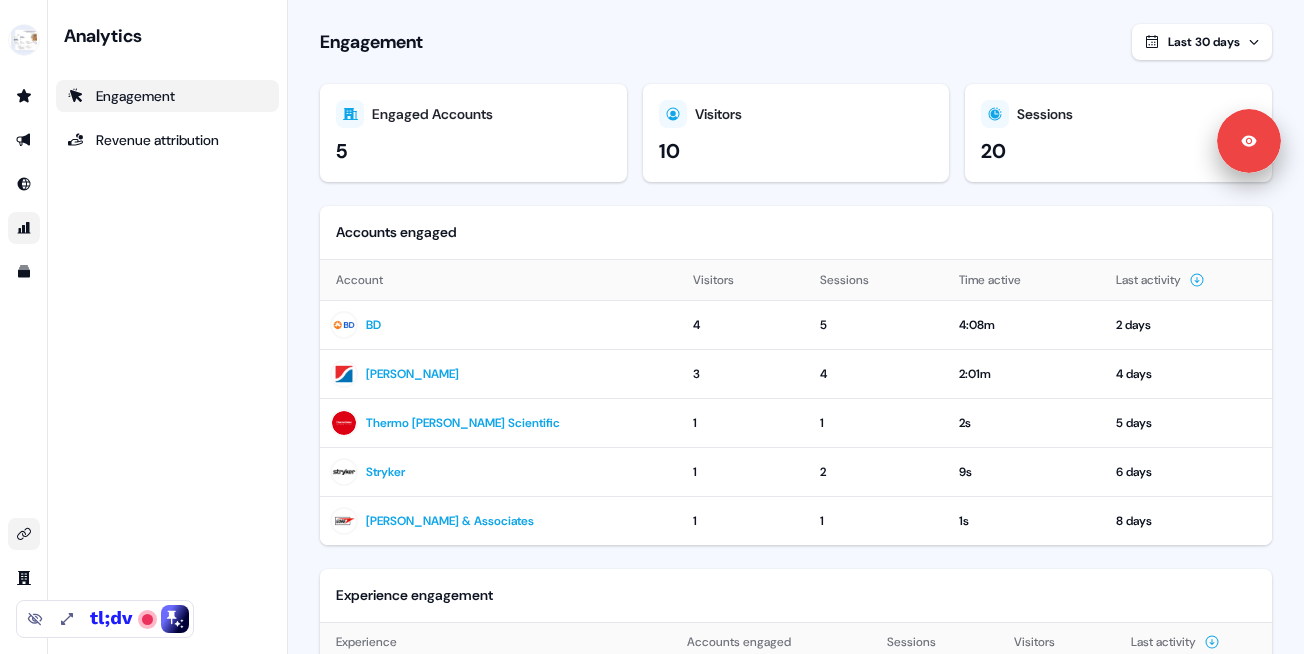 click at bounding box center [24, 534] 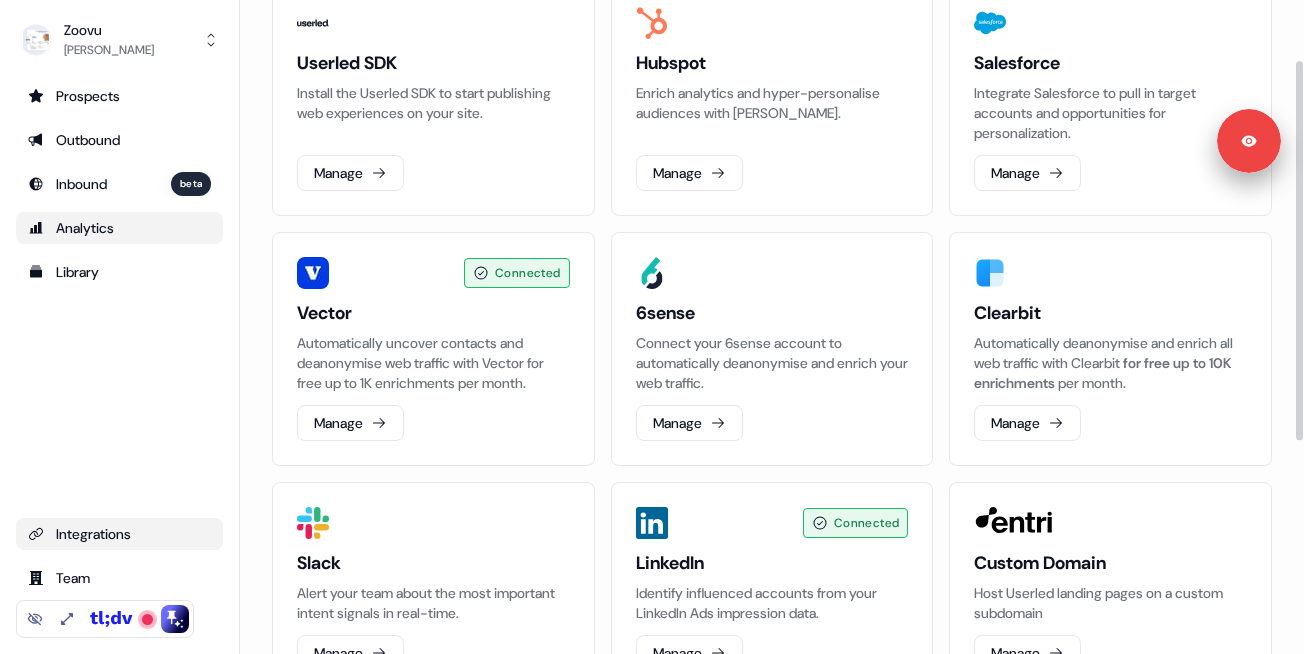 scroll, scrollTop: 104, scrollLeft: 0, axis: vertical 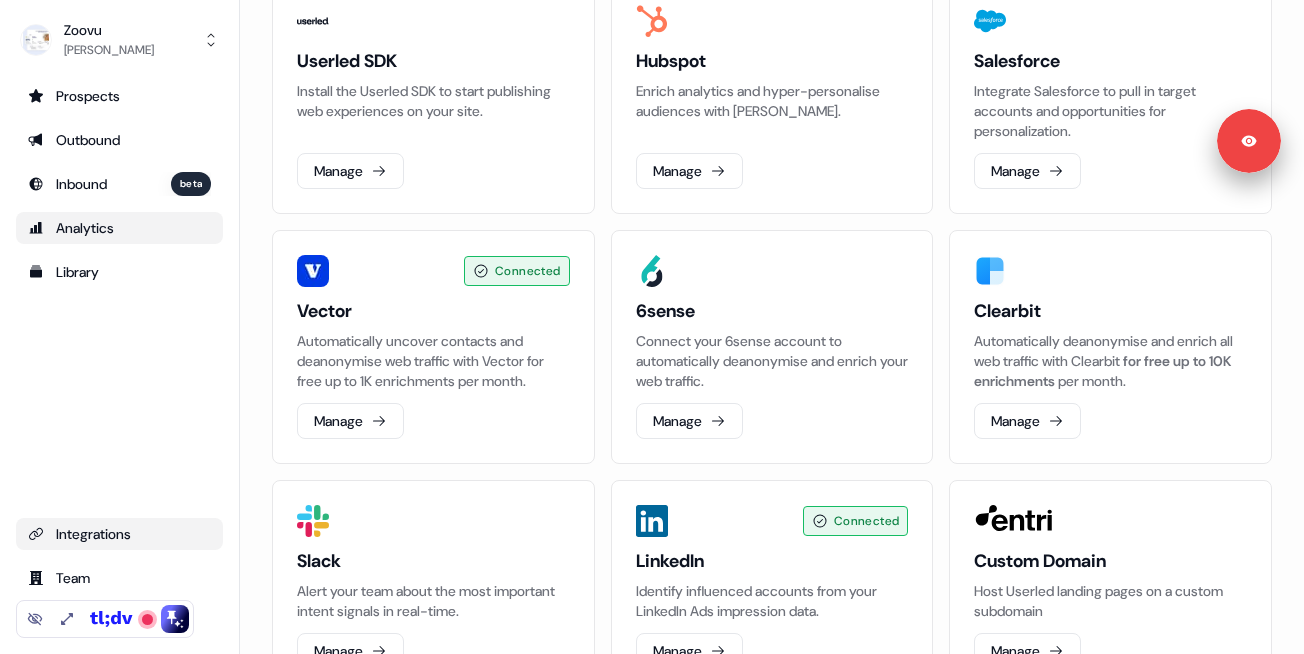 click on "Analytics" at bounding box center [119, 228] 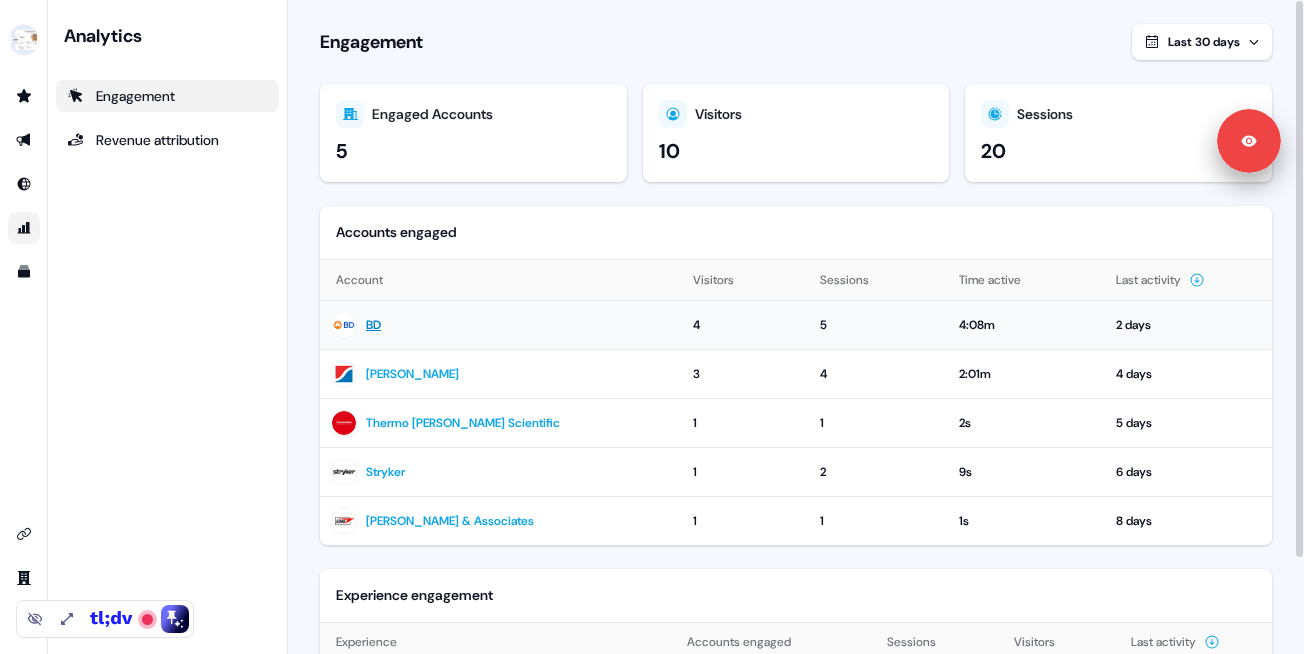 click on "BD" at bounding box center [373, 325] 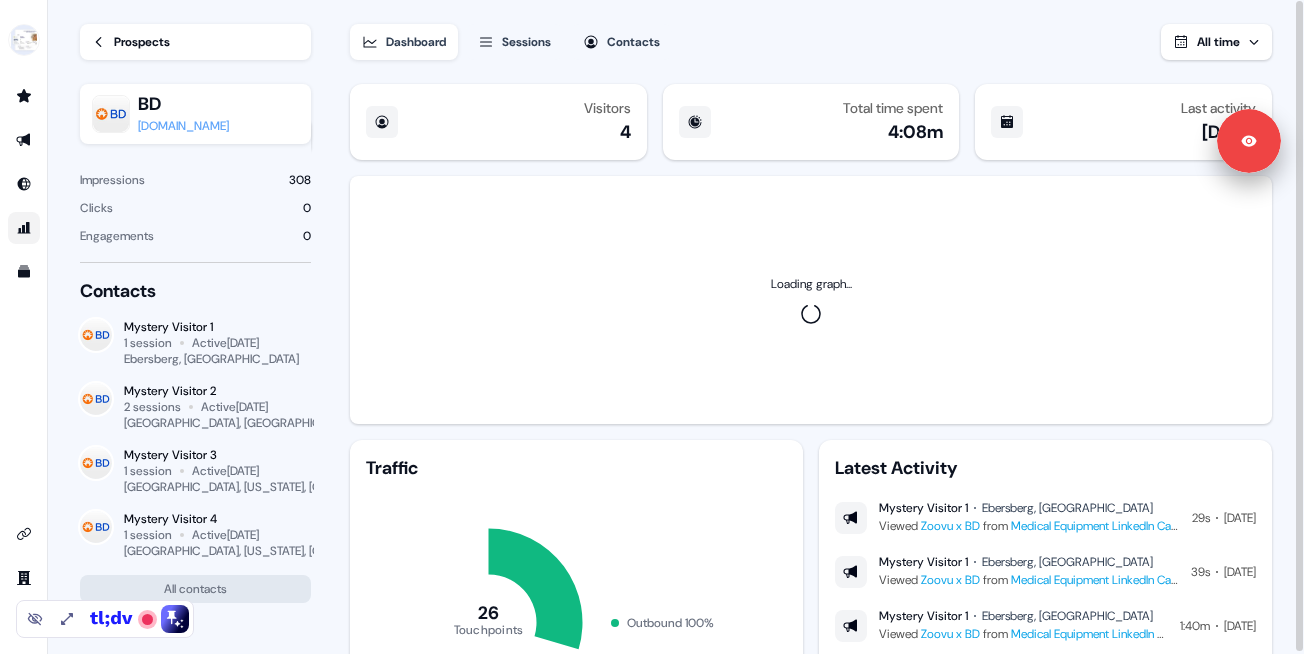 scroll, scrollTop: 64, scrollLeft: 0, axis: vertical 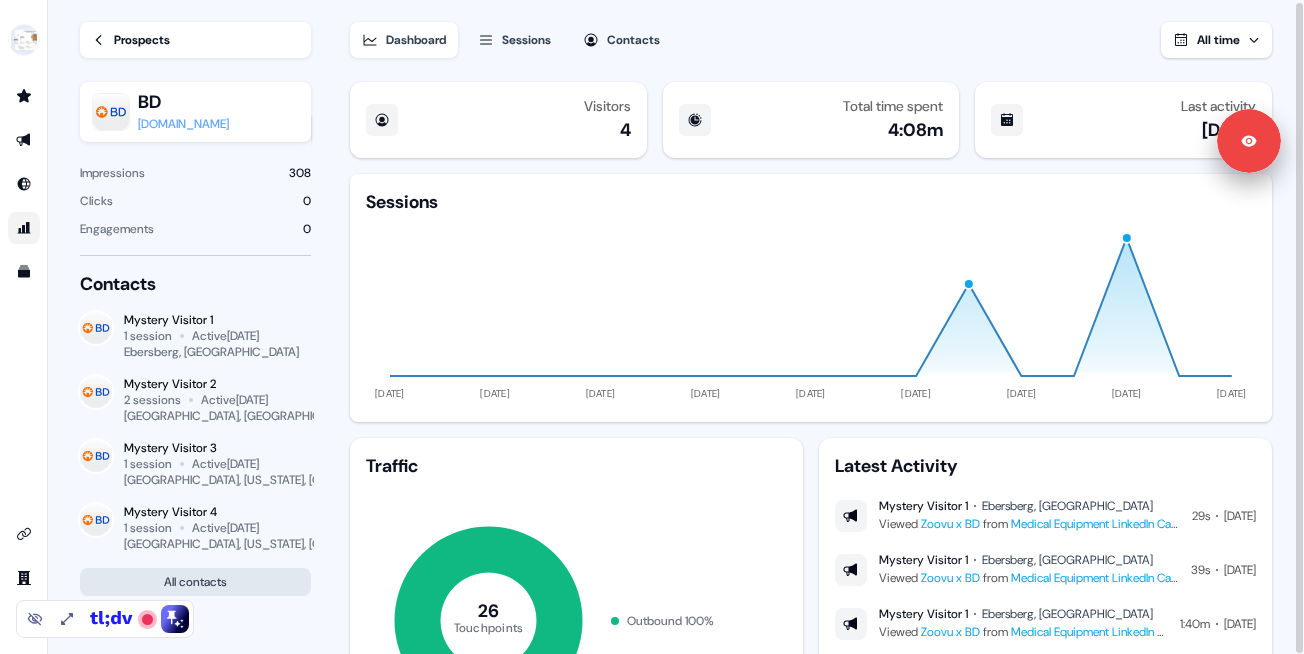 click on "All contacts" at bounding box center [195, 582] 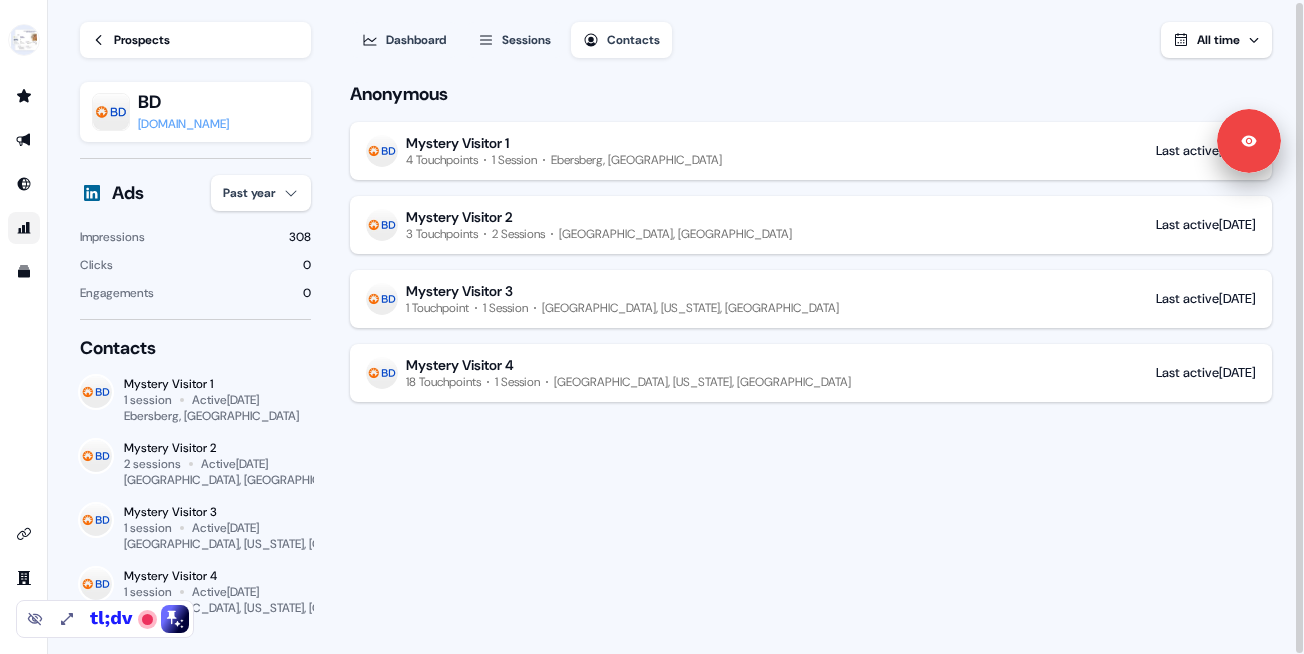scroll, scrollTop: 20, scrollLeft: 0, axis: vertical 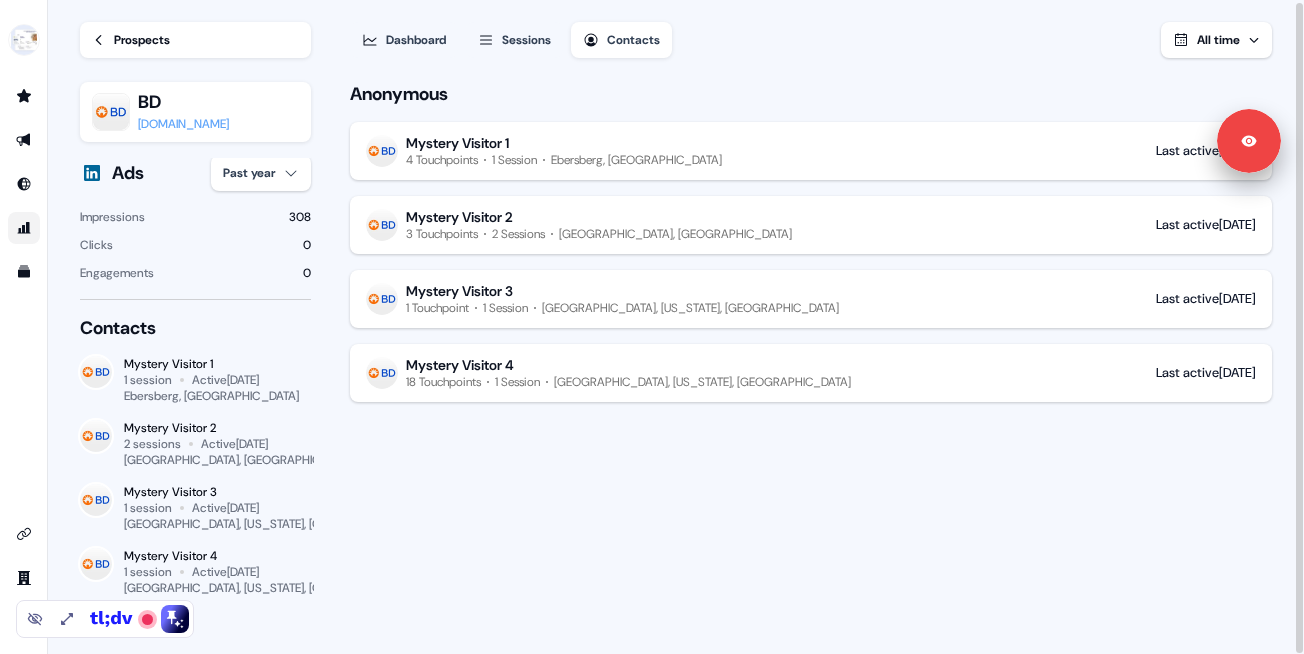click 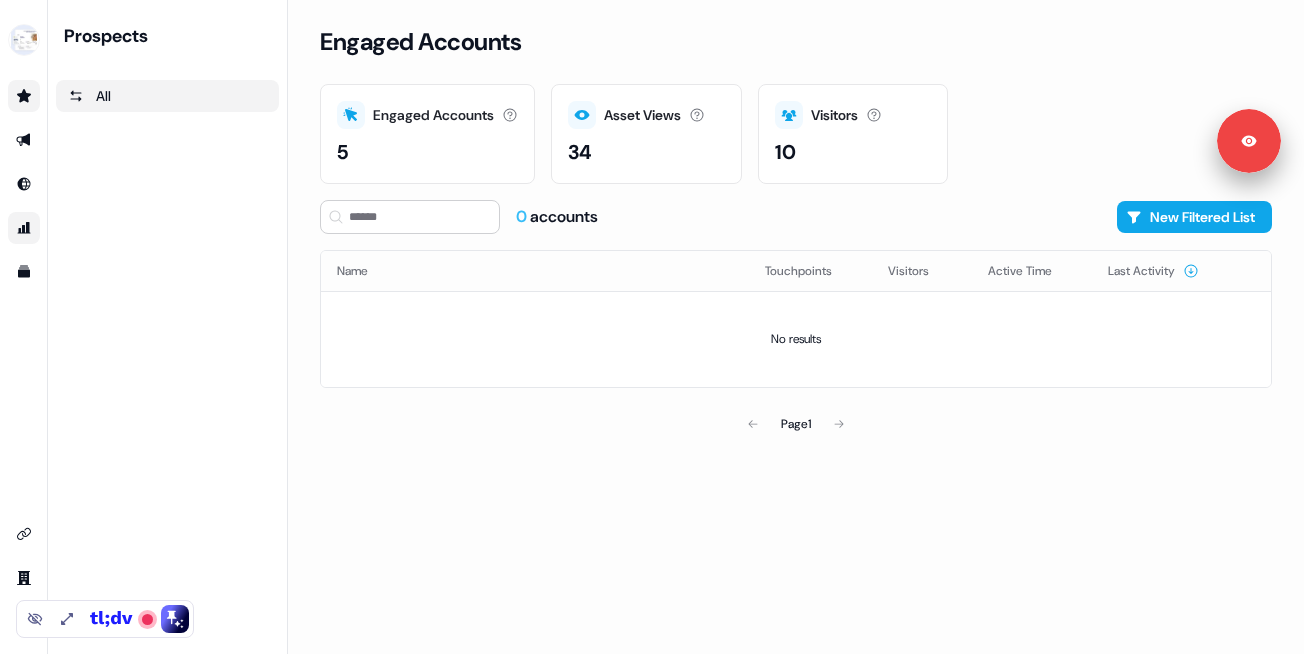 click 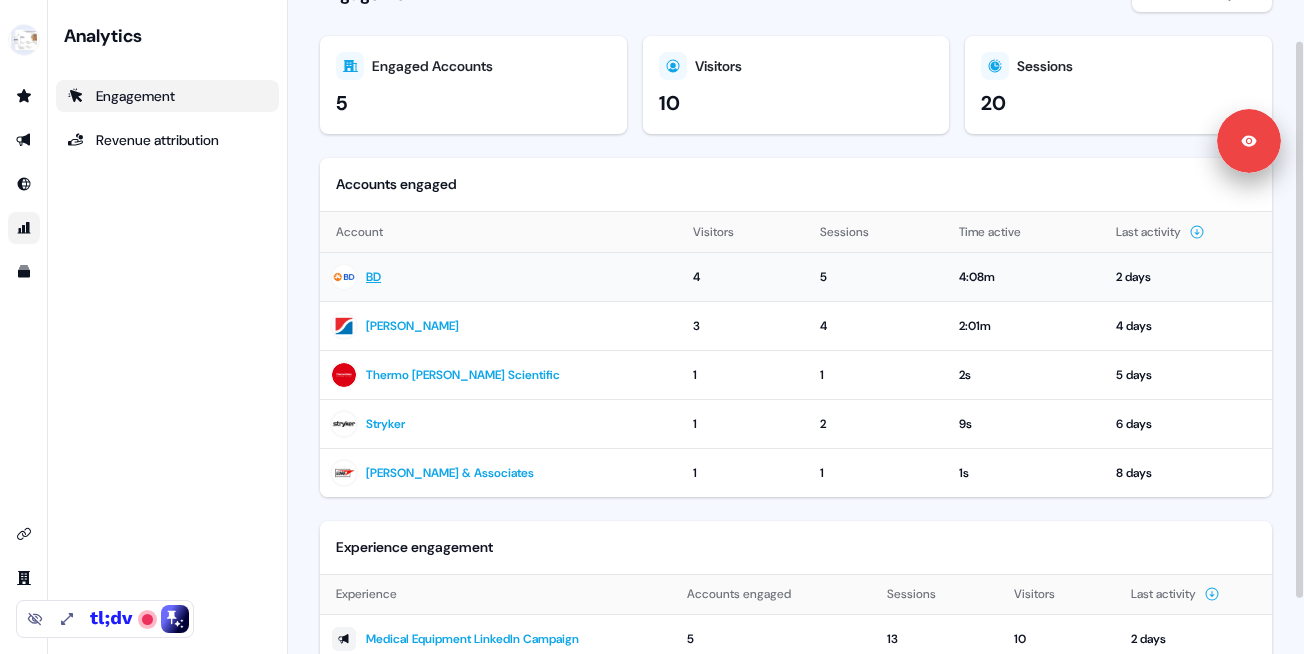 scroll, scrollTop: 0, scrollLeft: 0, axis: both 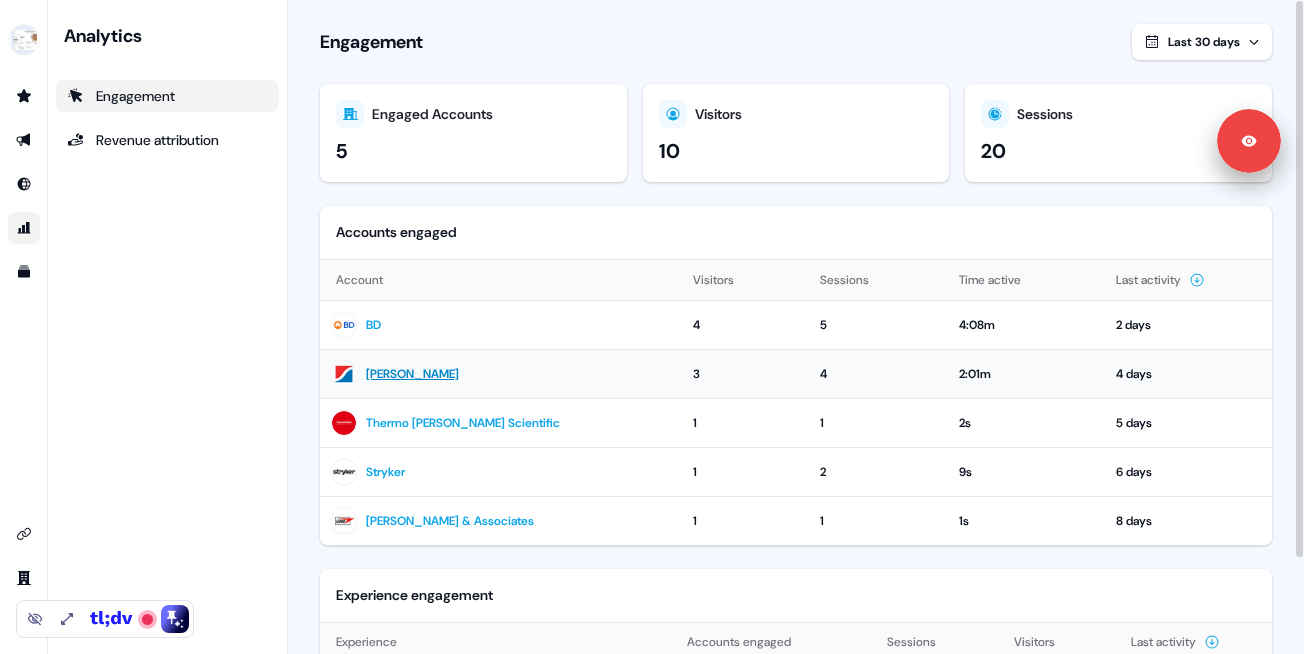 click on "[PERSON_NAME]" at bounding box center [412, 374] 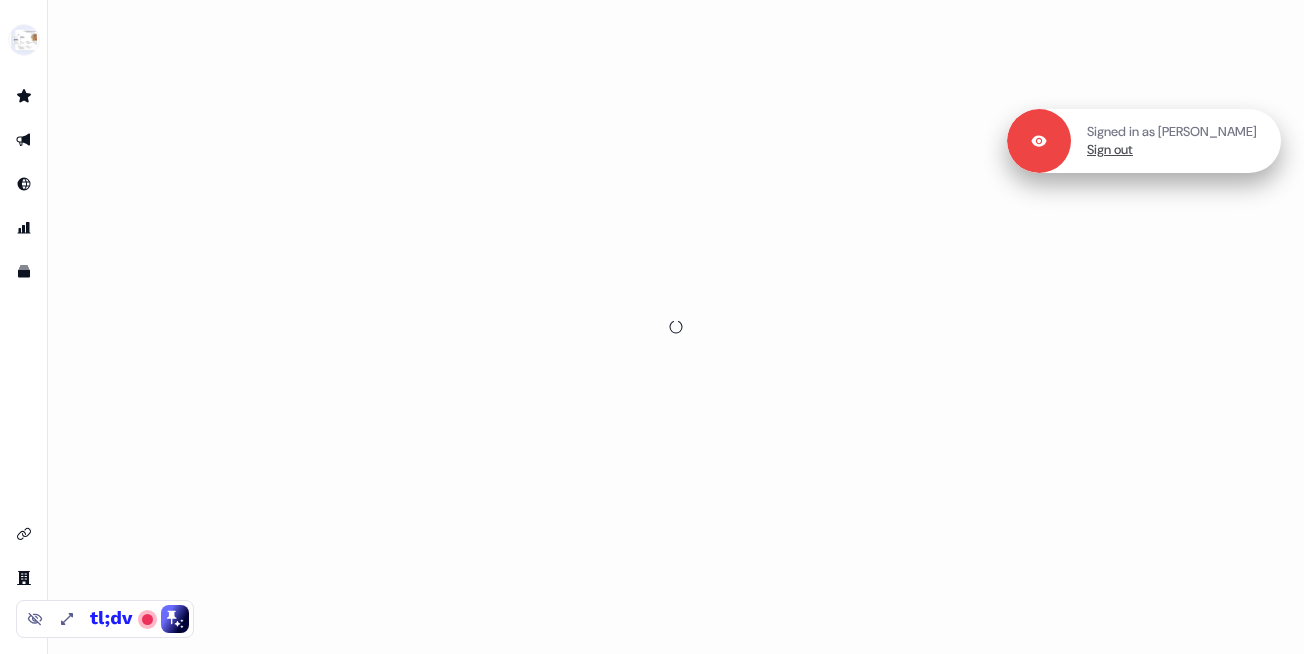 click on "Sign out" at bounding box center (1110, 150) 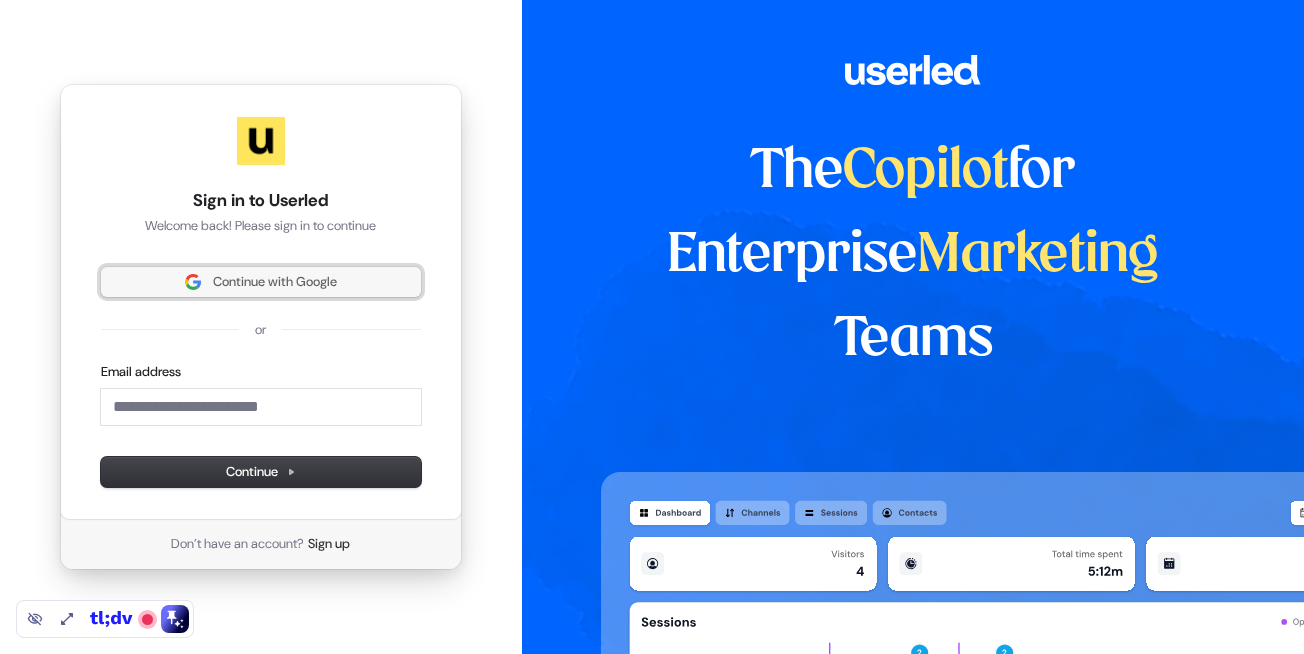 click on "Continue with Google" at bounding box center (275, 282) 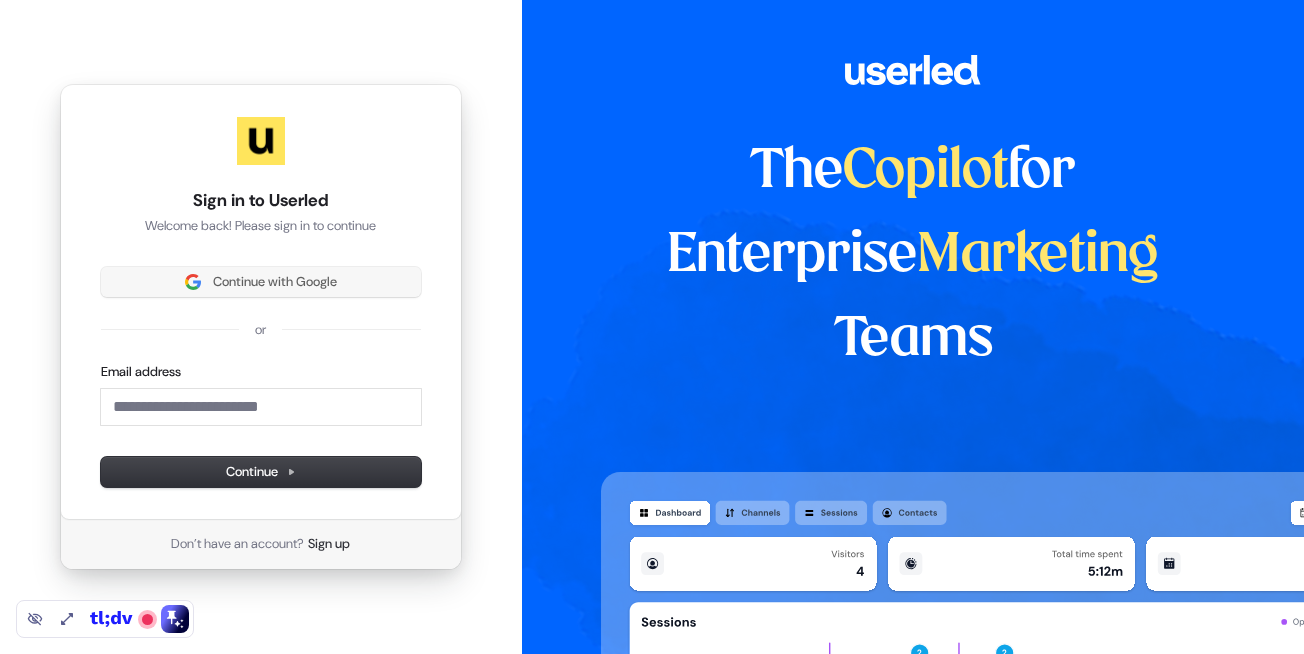 type 